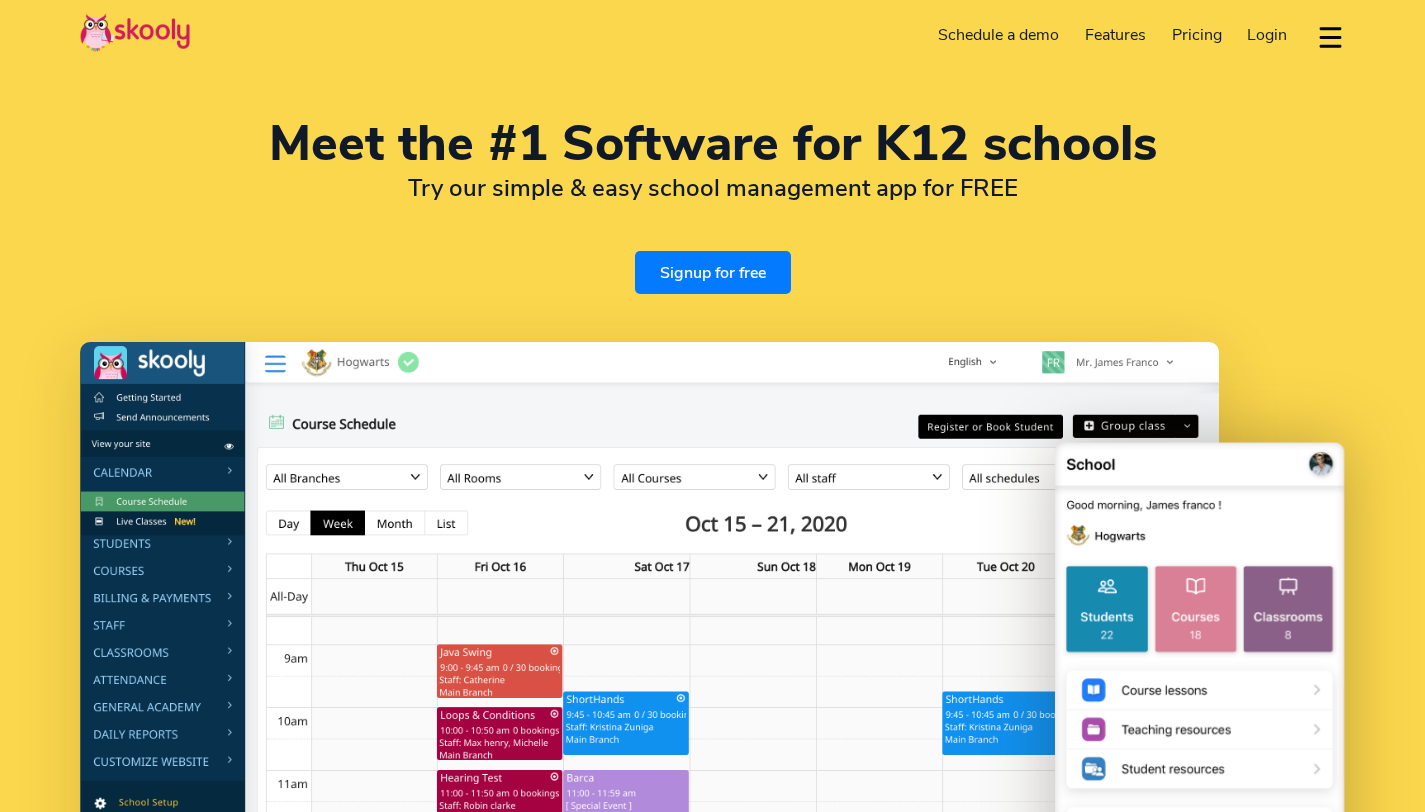 select on "en" 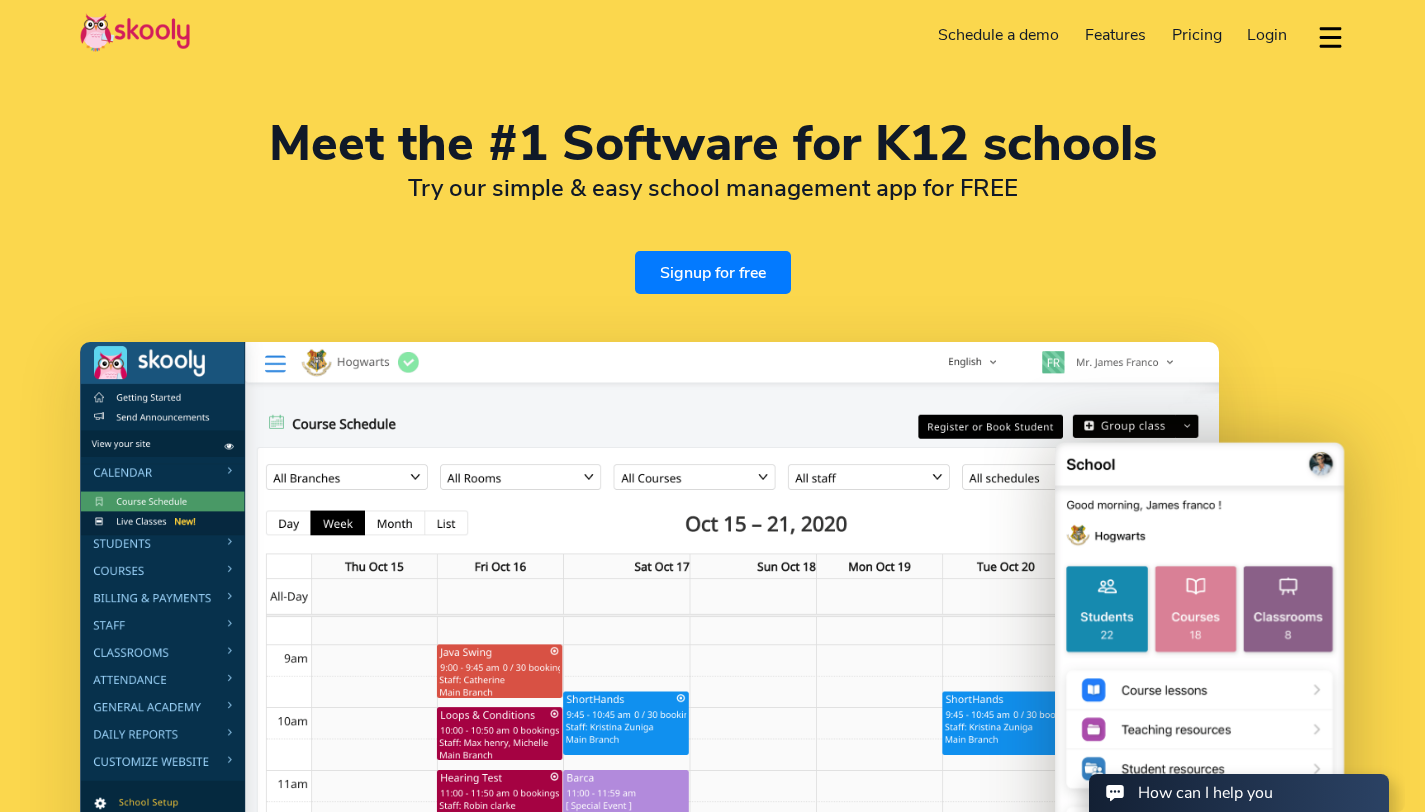 scroll, scrollTop: 0, scrollLeft: 0, axis: both 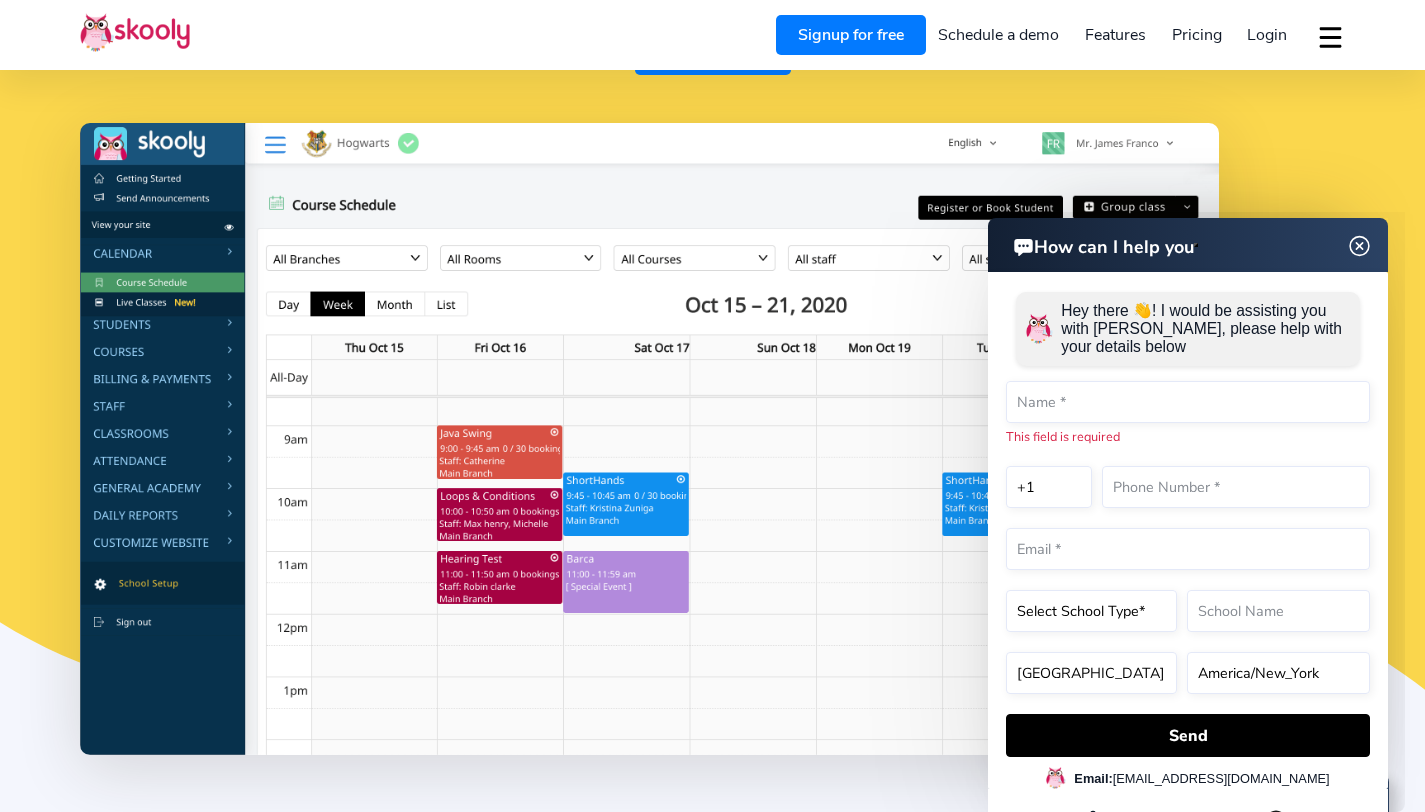 click on "How can I help you" 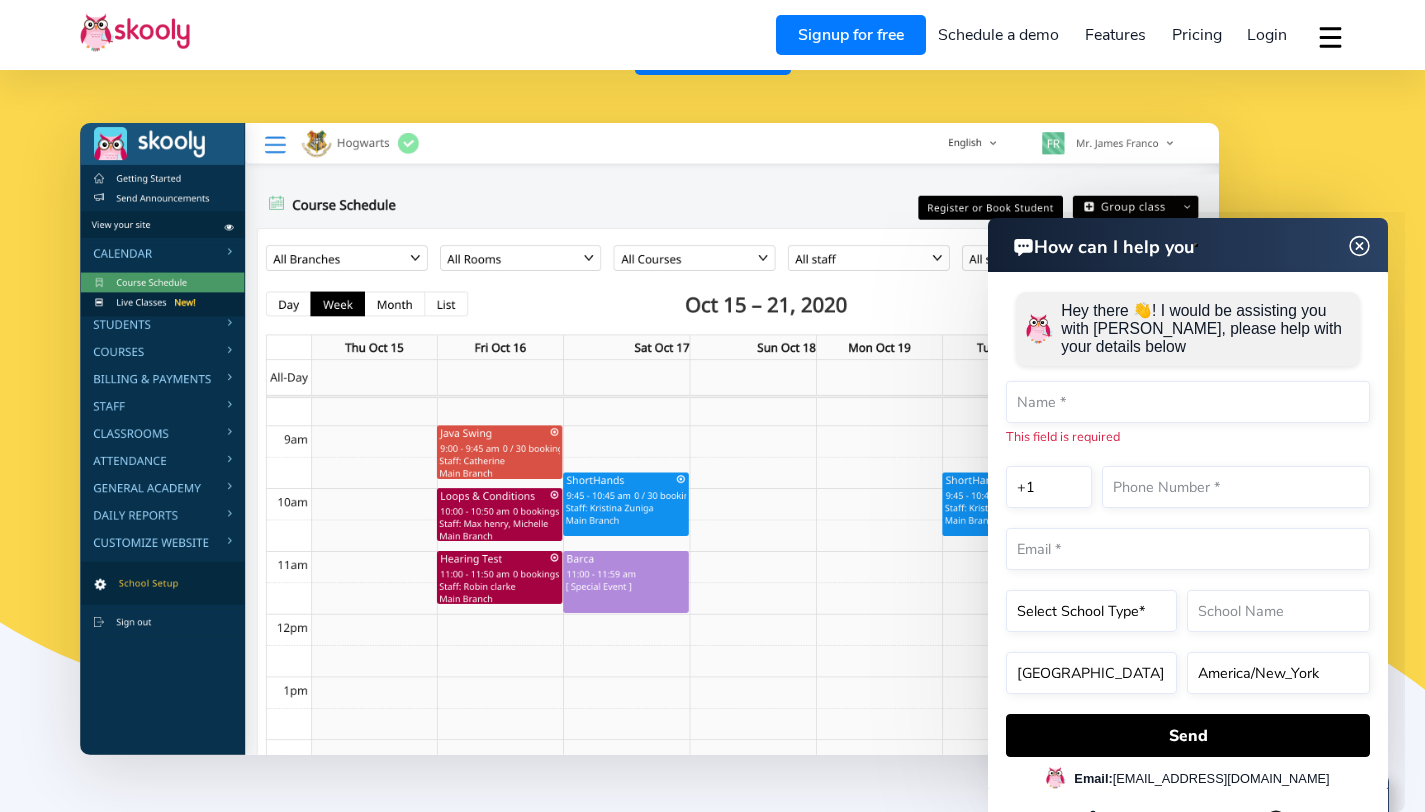 click 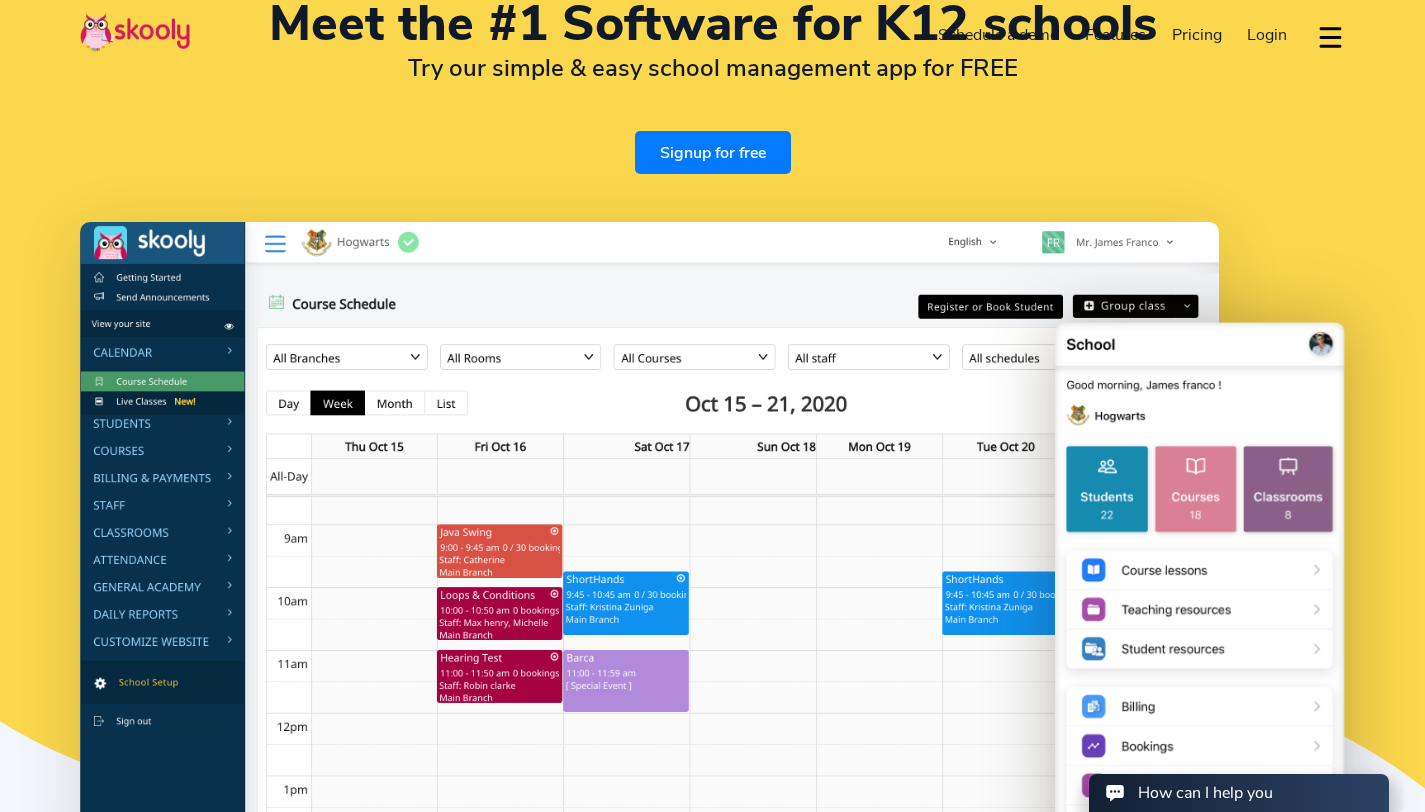 scroll, scrollTop: 0, scrollLeft: 0, axis: both 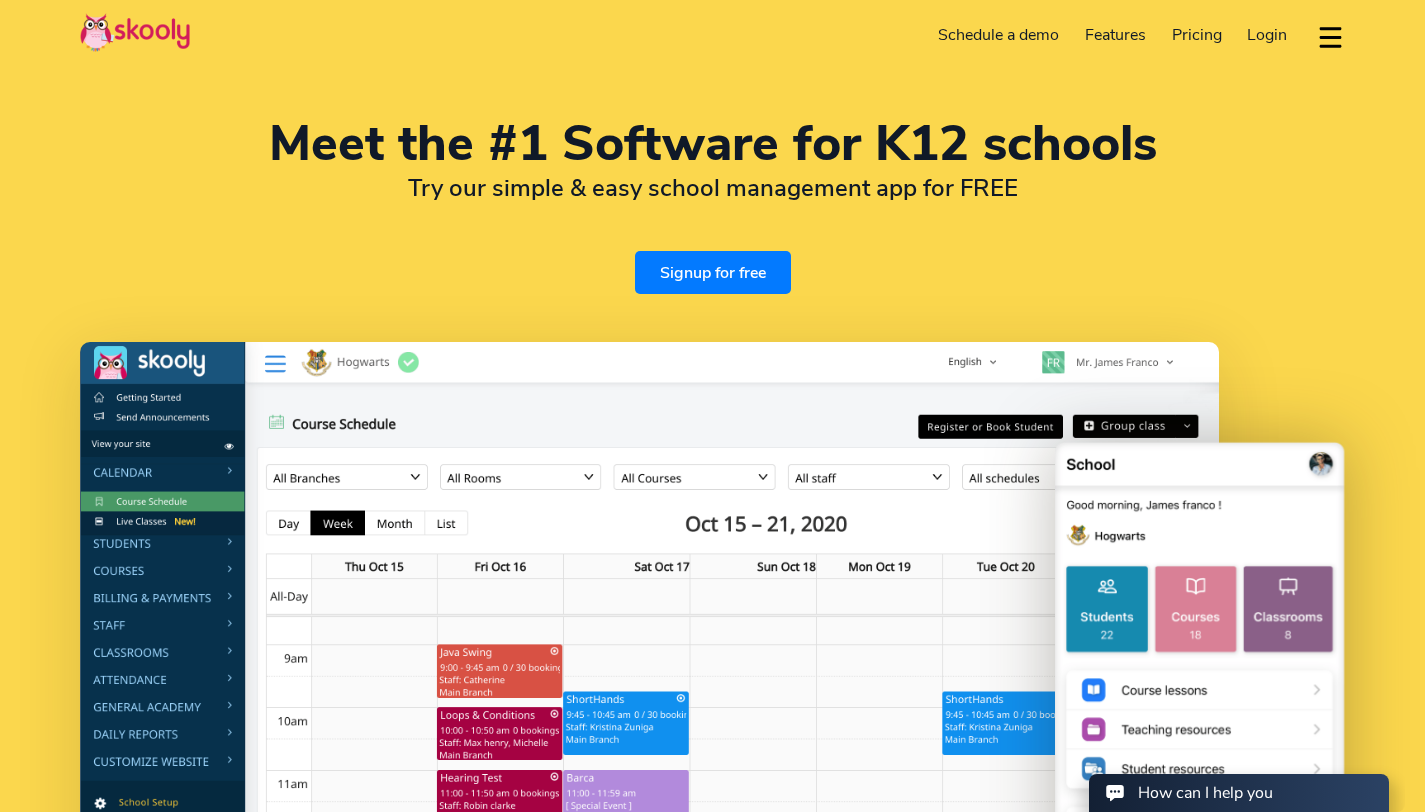 click on "Signup for free" at bounding box center (713, 272) 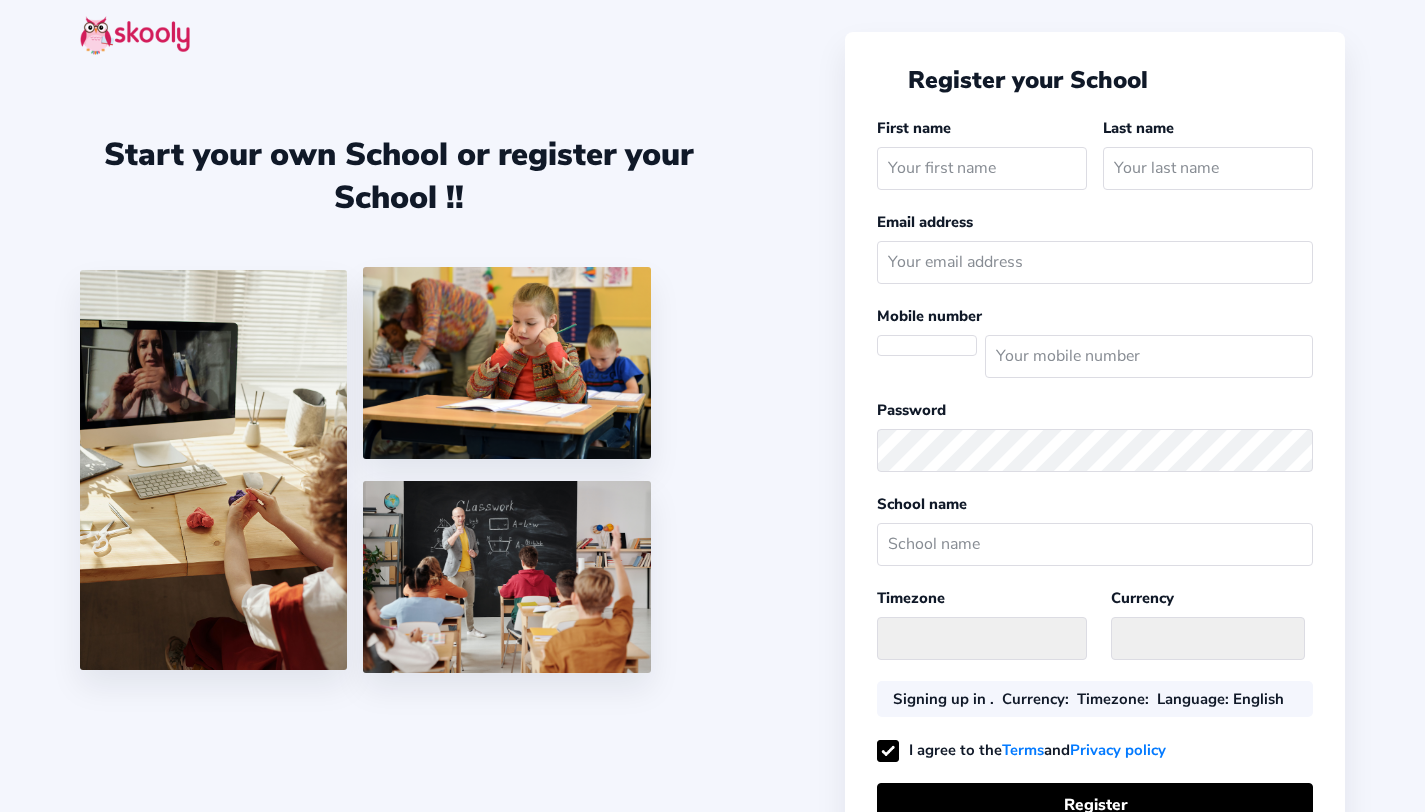 scroll, scrollTop: 0, scrollLeft: 0, axis: both 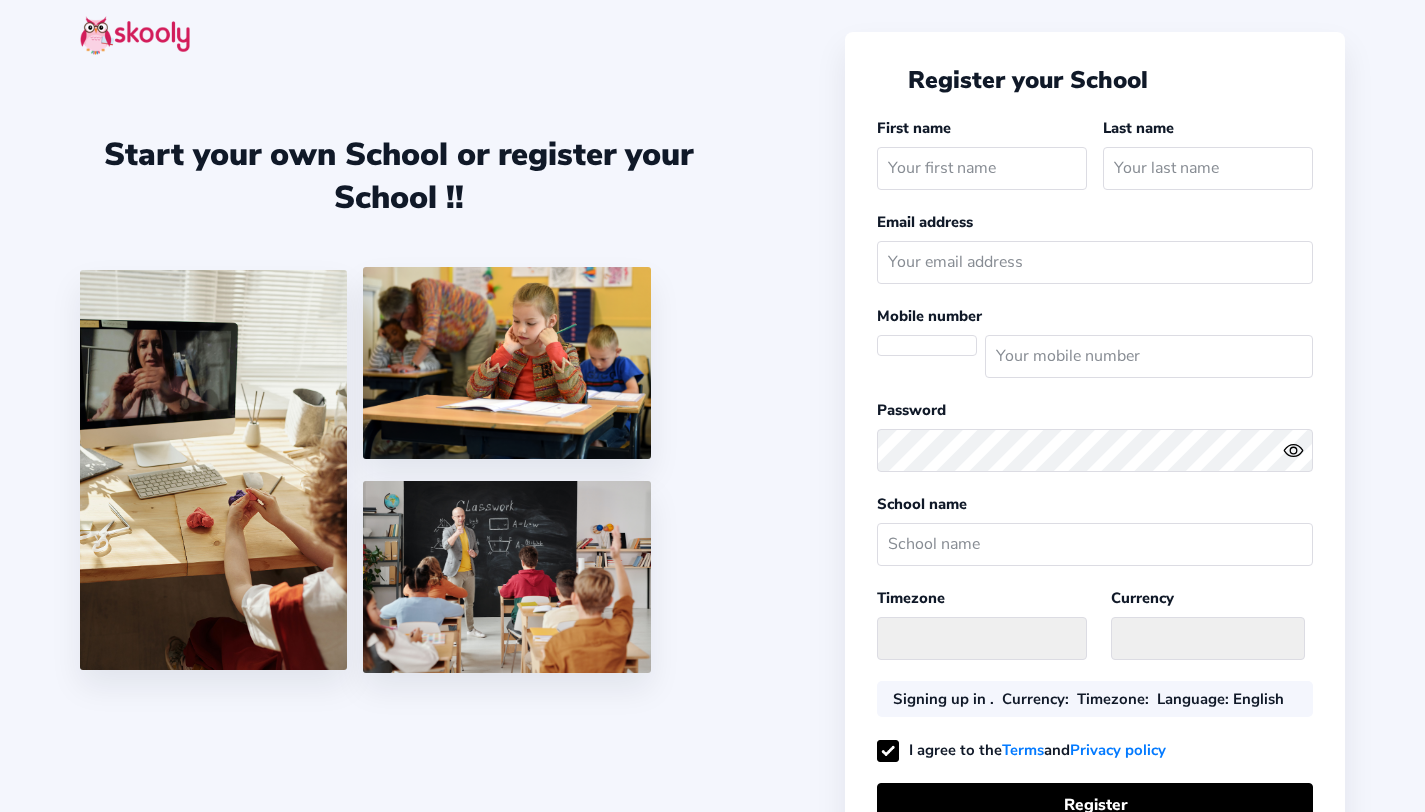 select 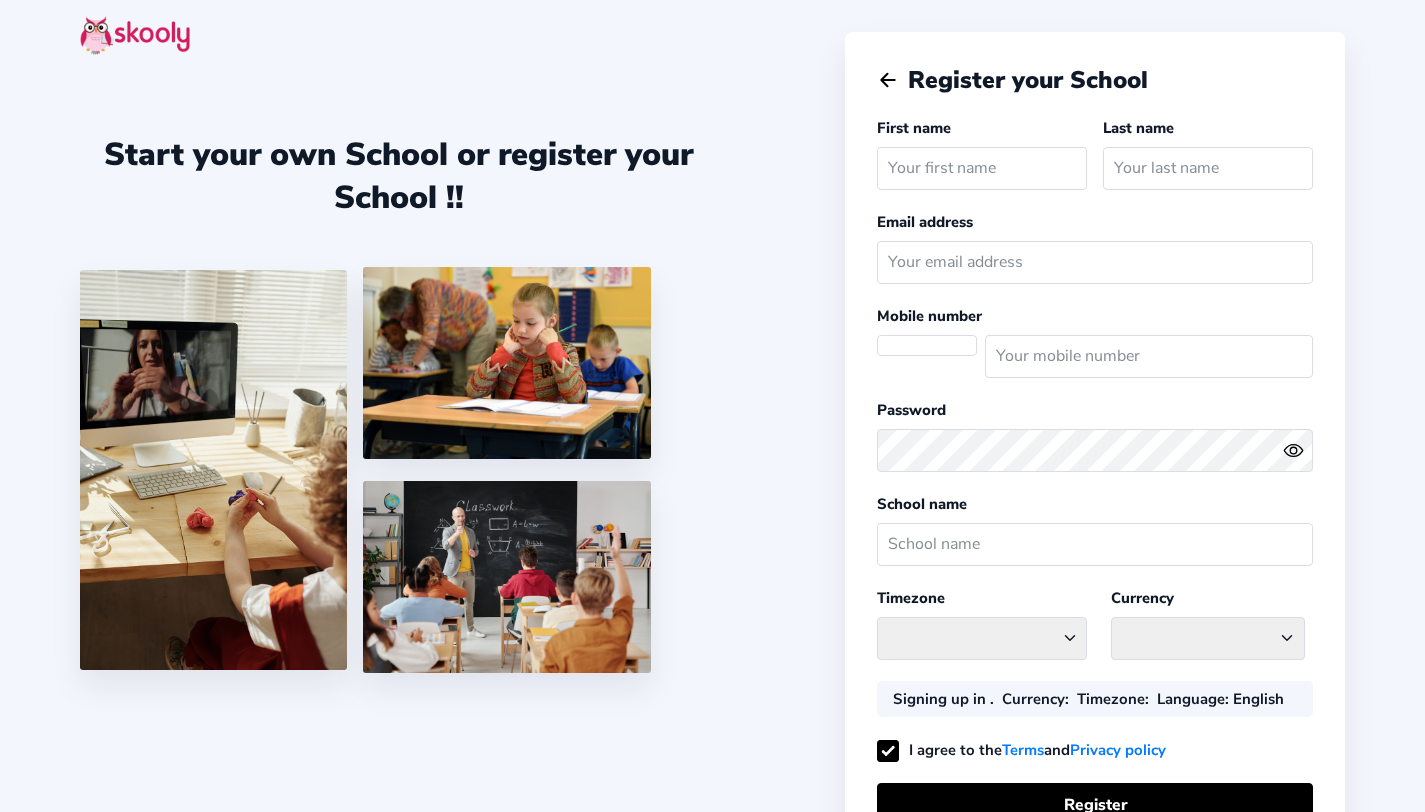click 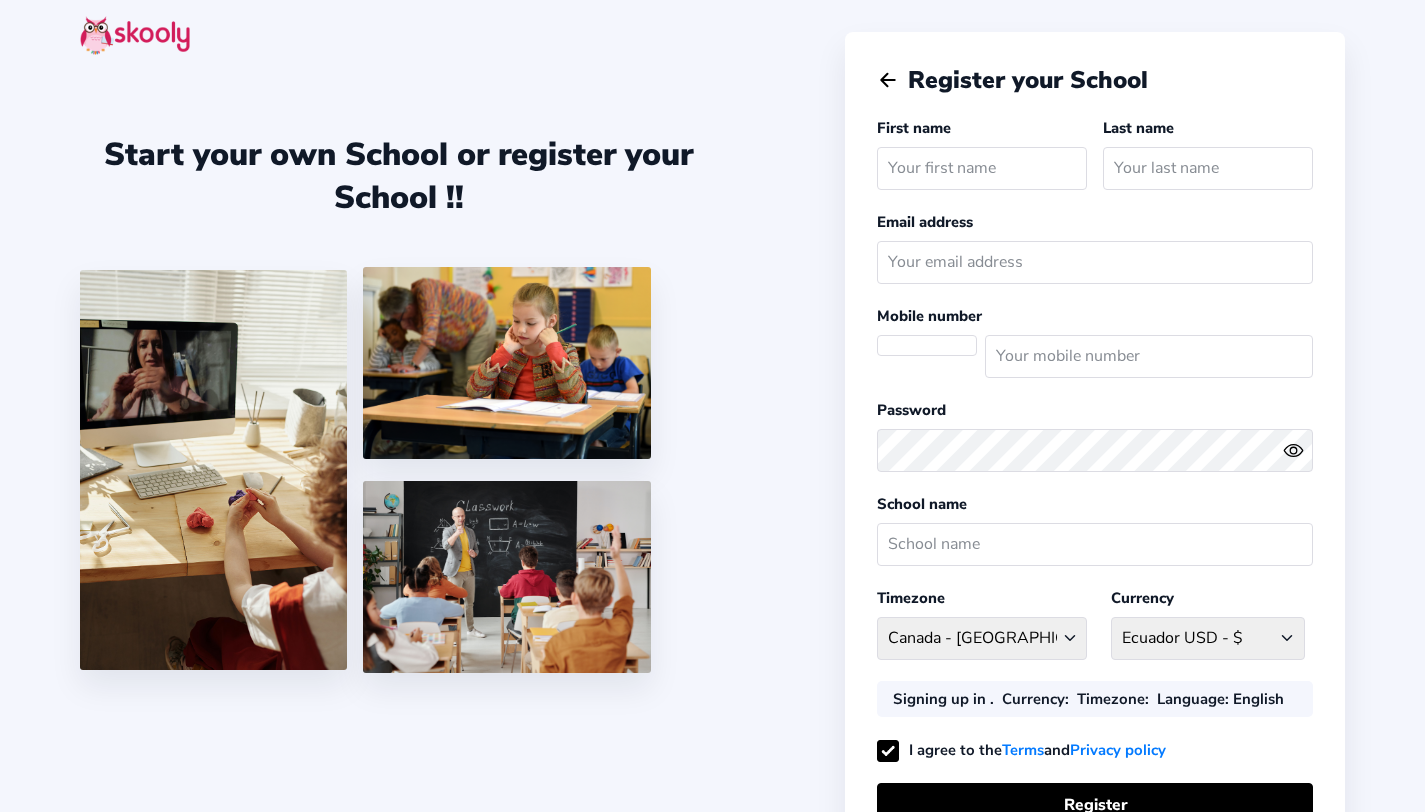 select on "US" 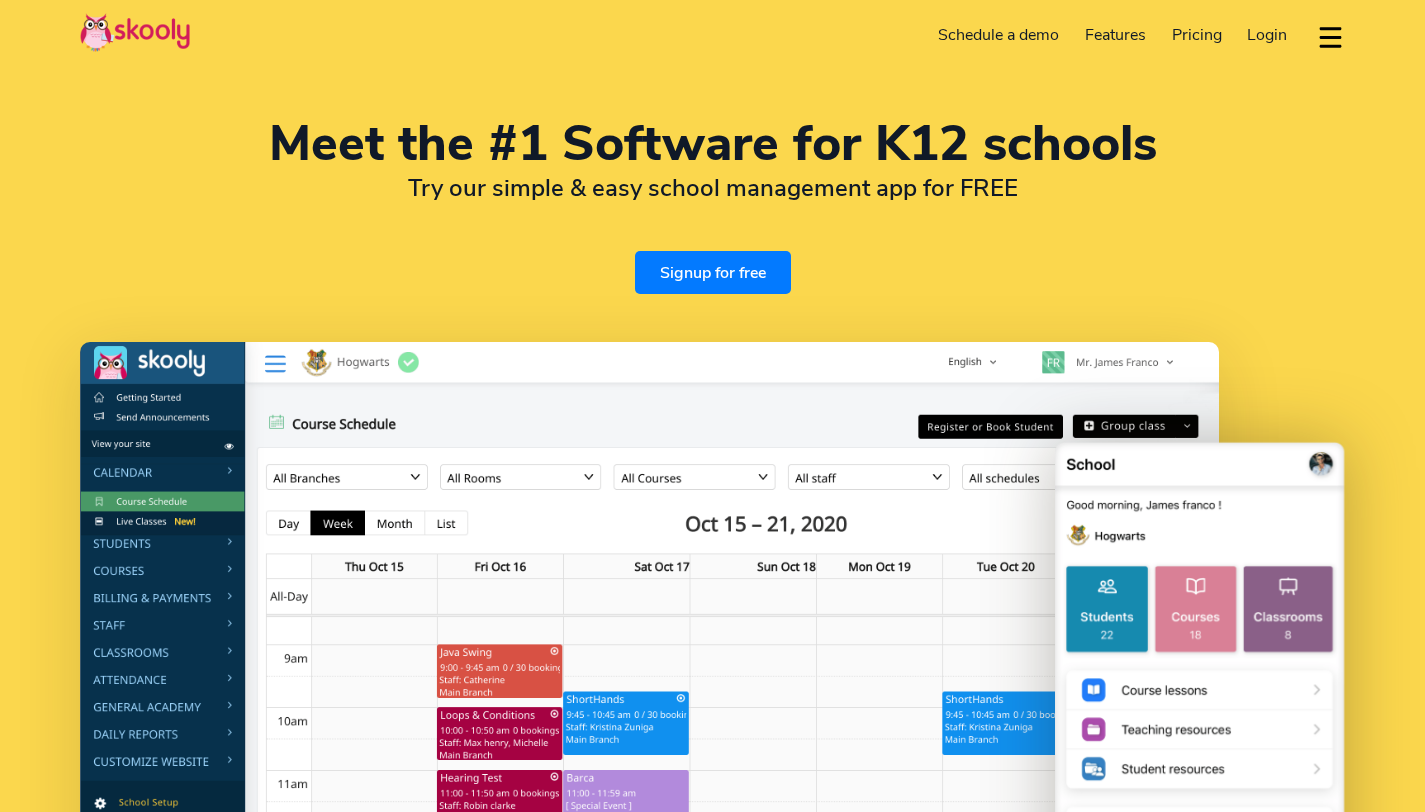 select on "en" 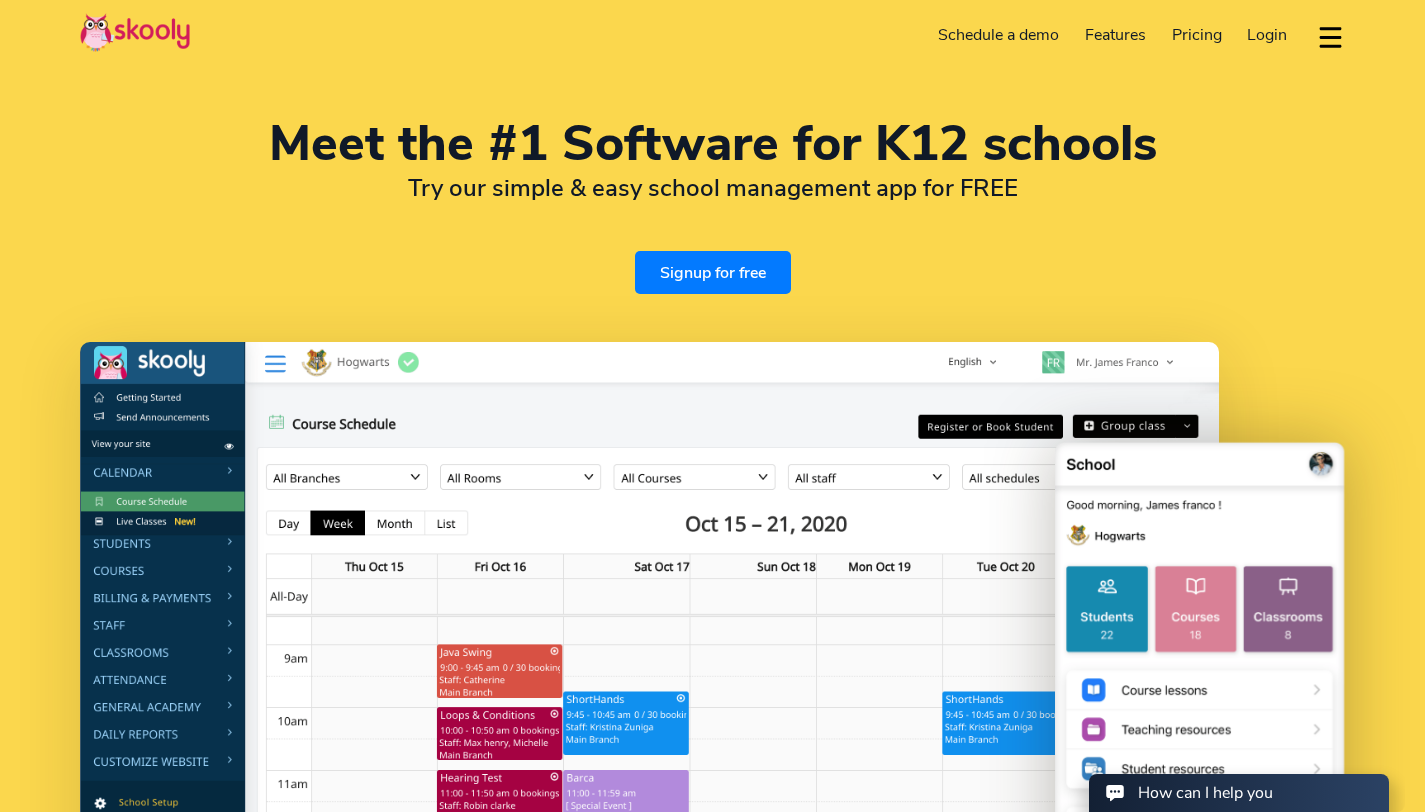 scroll, scrollTop: 0, scrollLeft: 0, axis: both 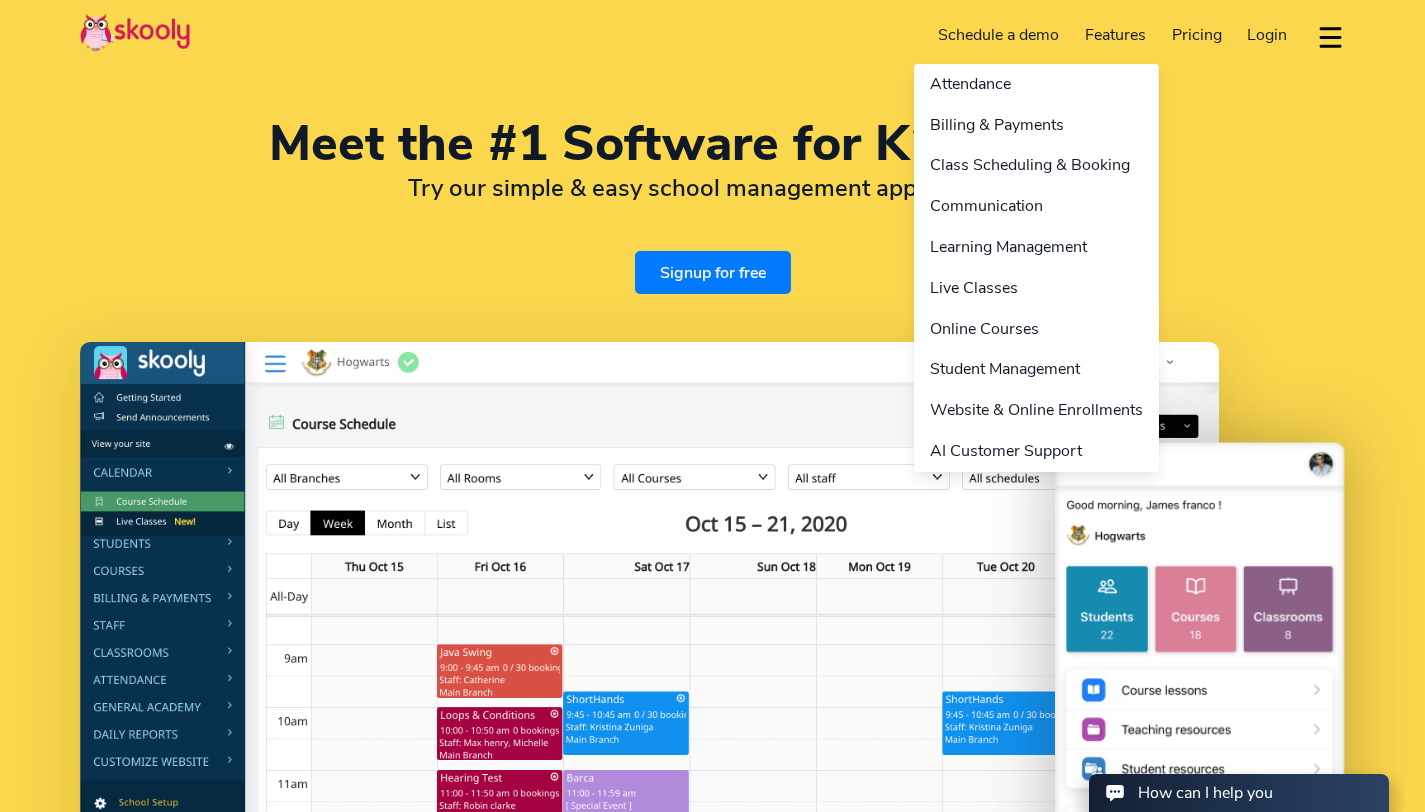 click on "Features" at bounding box center (1115, 35) 